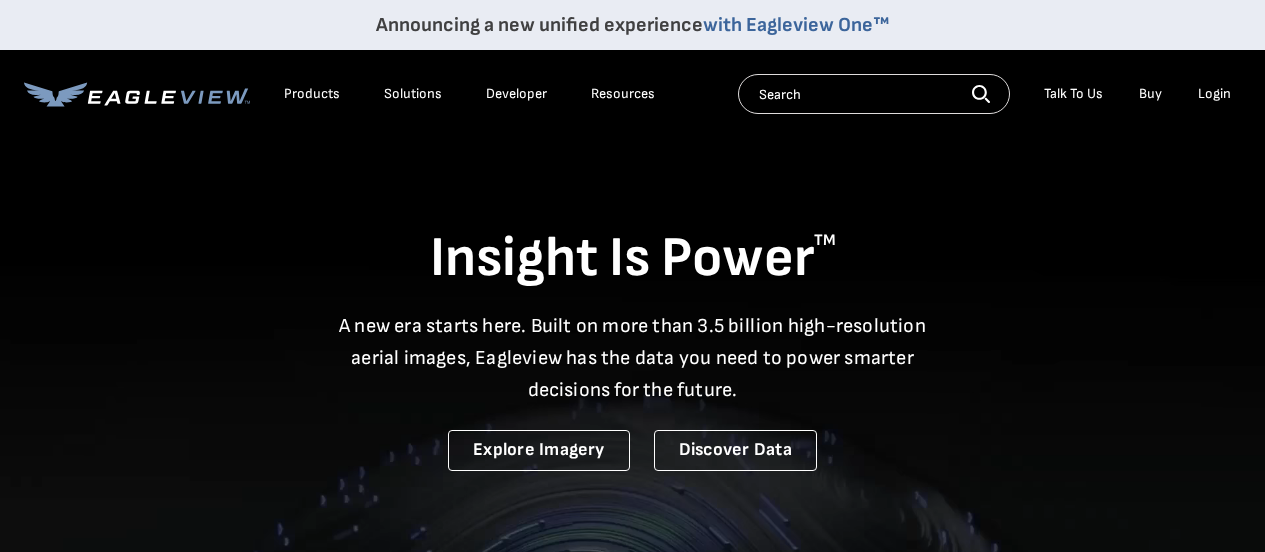 scroll, scrollTop: 0, scrollLeft: 0, axis: both 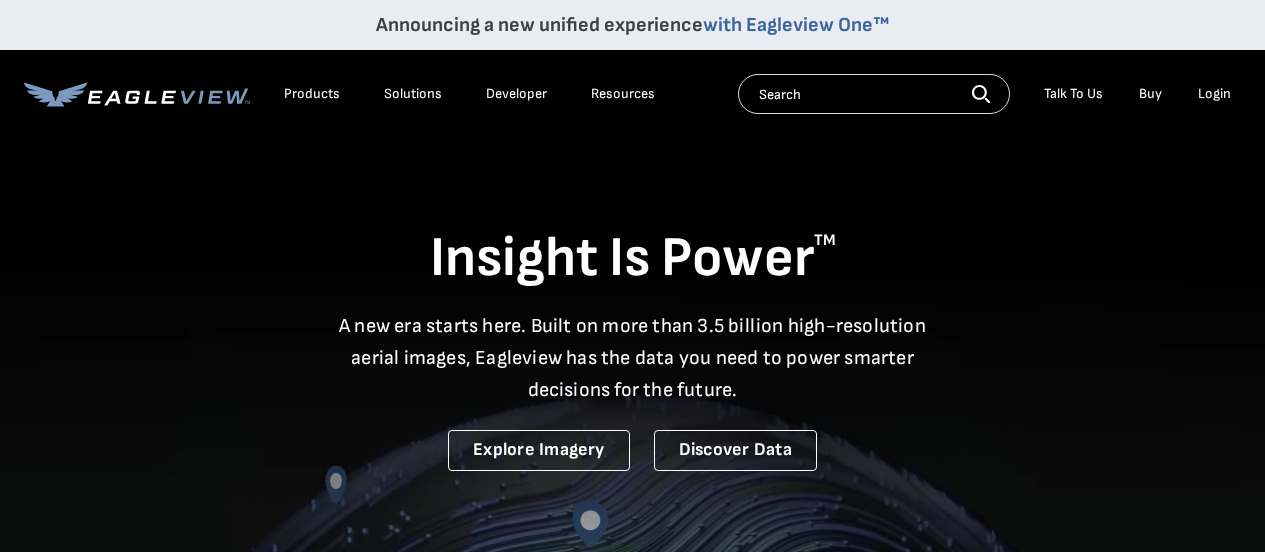 click on "Login" at bounding box center (1214, 94) 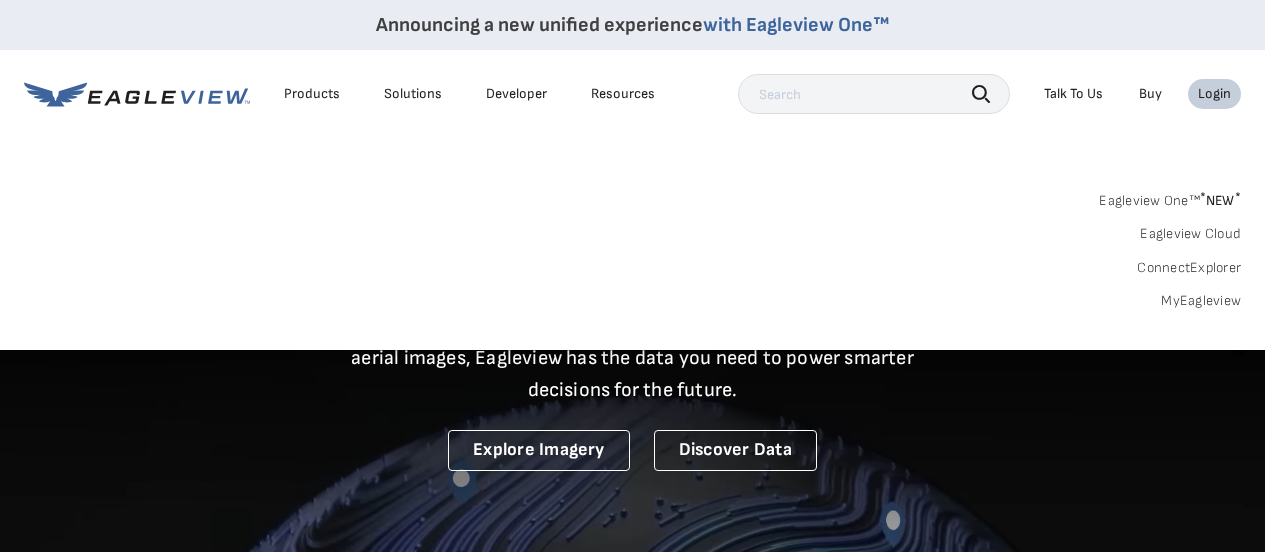 click on "MyEagleview" at bounding box center [1201, 301] 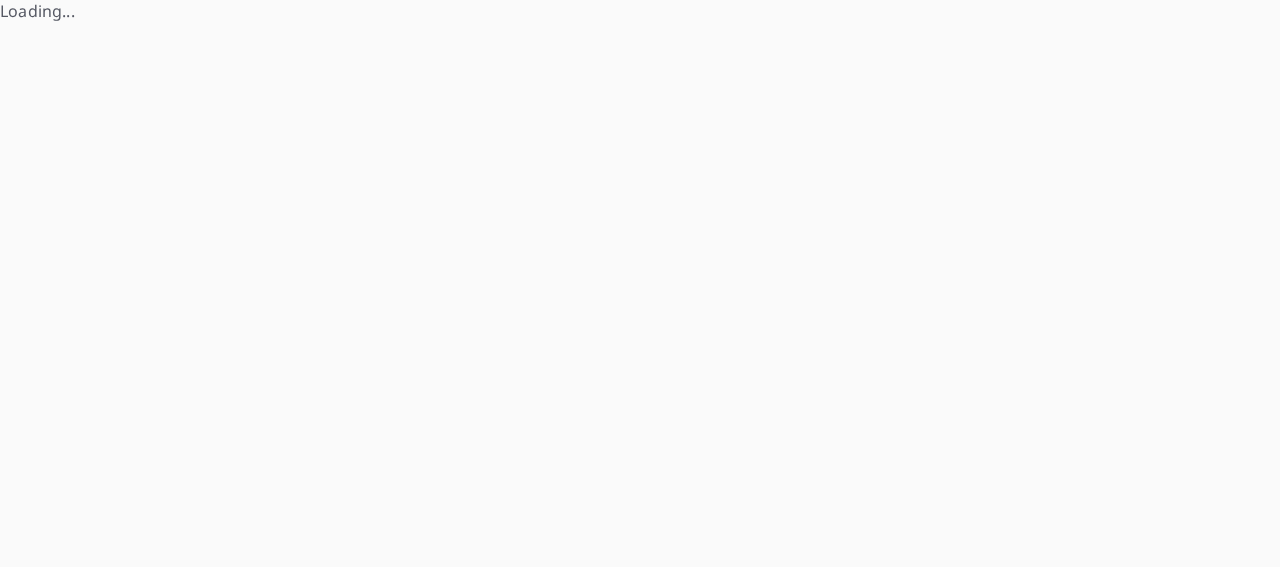 scroll, scrollTop: 0, scrollLeft: 0, axis: both 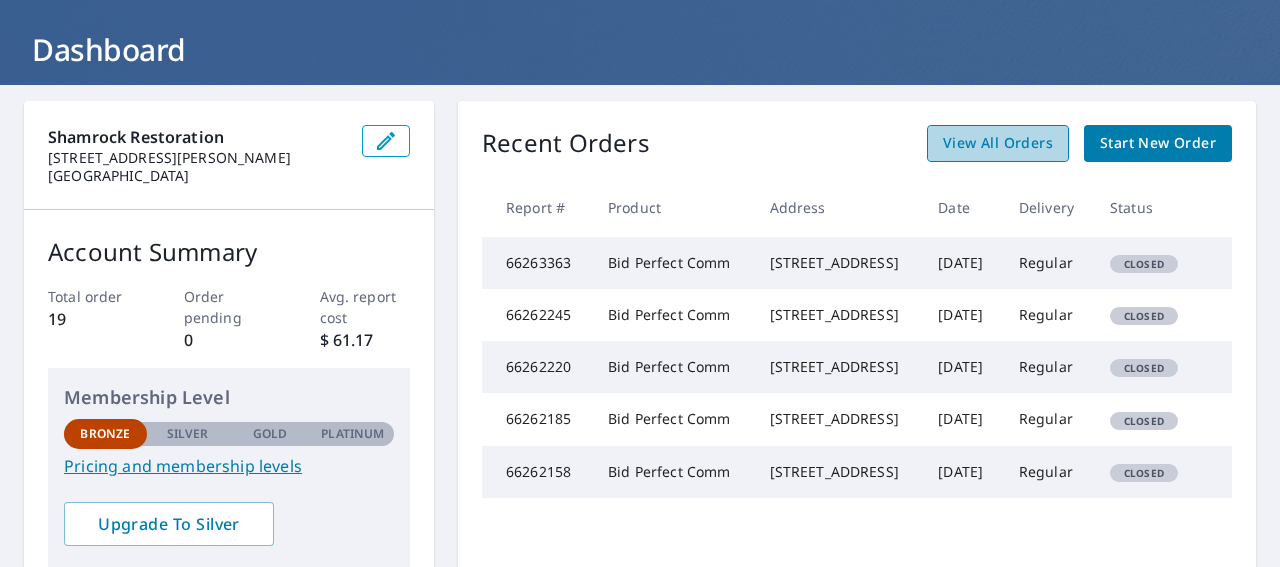 click on "View All Orders" at bounding box center (998, 143) 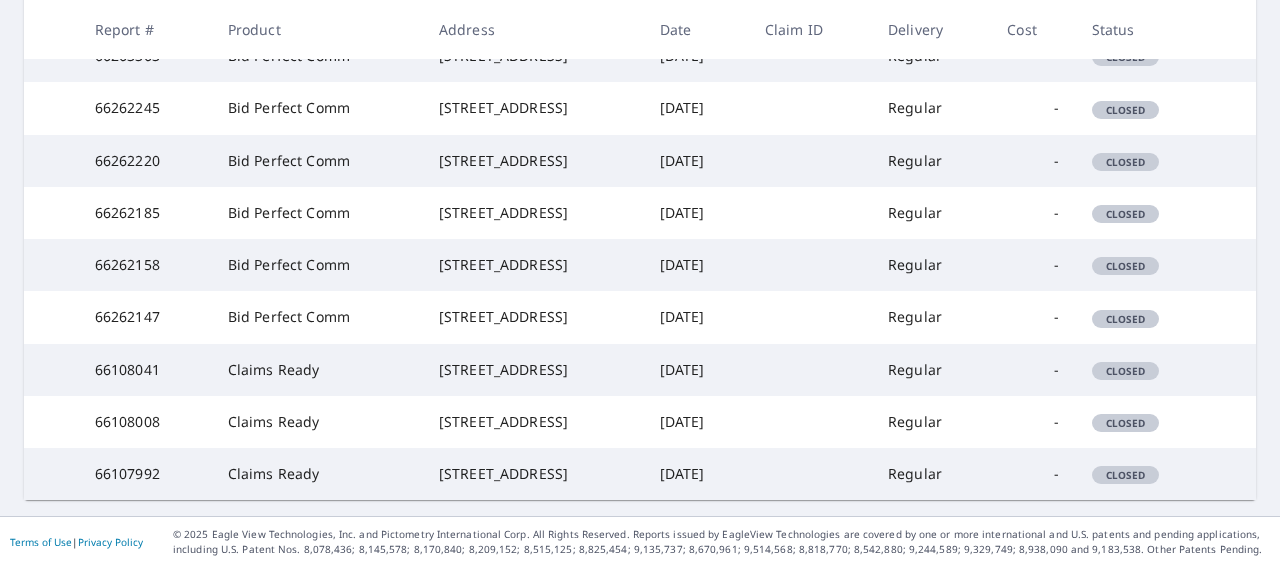 scroll, scrollTop: 591, scrollLeft: 0, axis: vertical 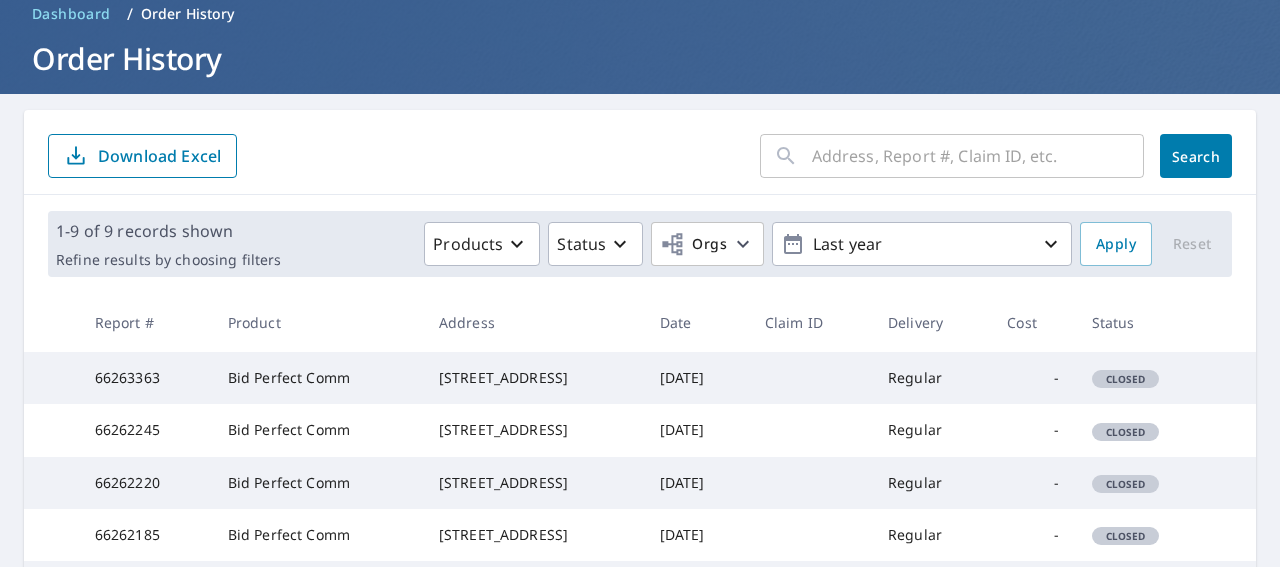 click on "66263363" at bounding box center (145, 378) 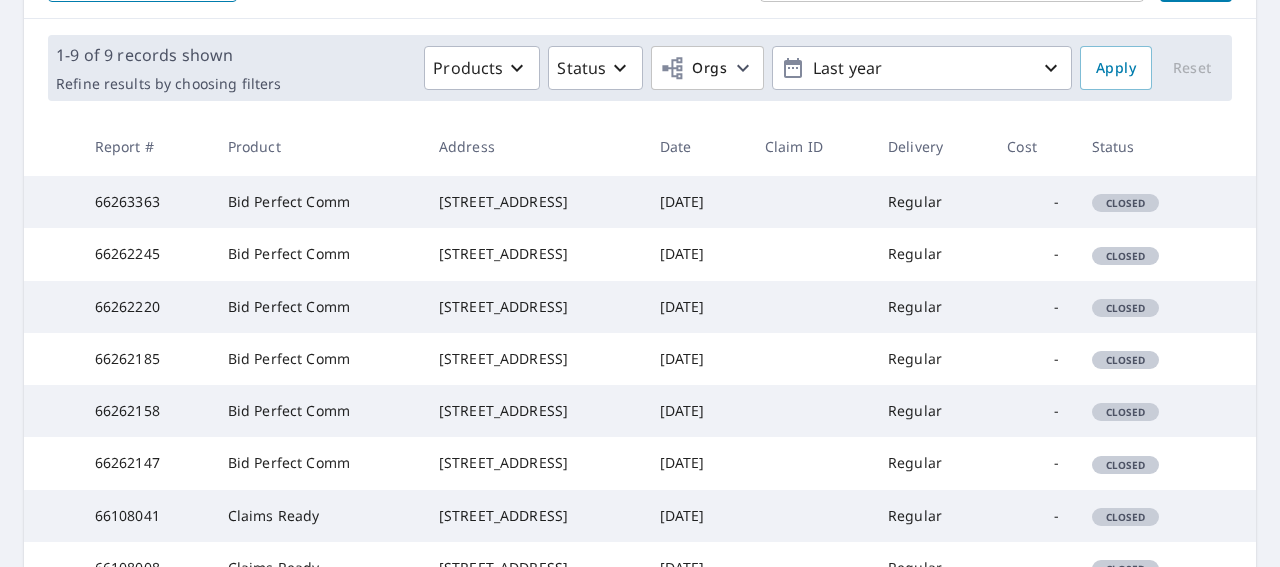 scroll, scrollTop: 291, scrollLeft: 0, axis: vertical 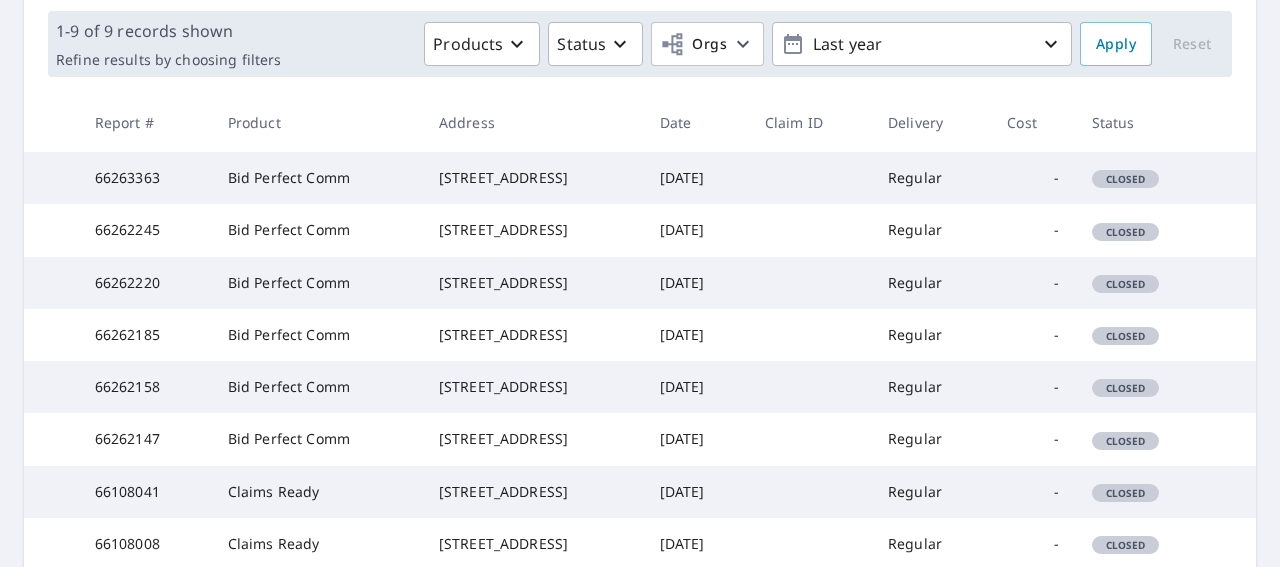 drag, startPoint x: 137, startPoint y: 408, endPoint x: 174, endPoint y: 405, distance: 37.12142 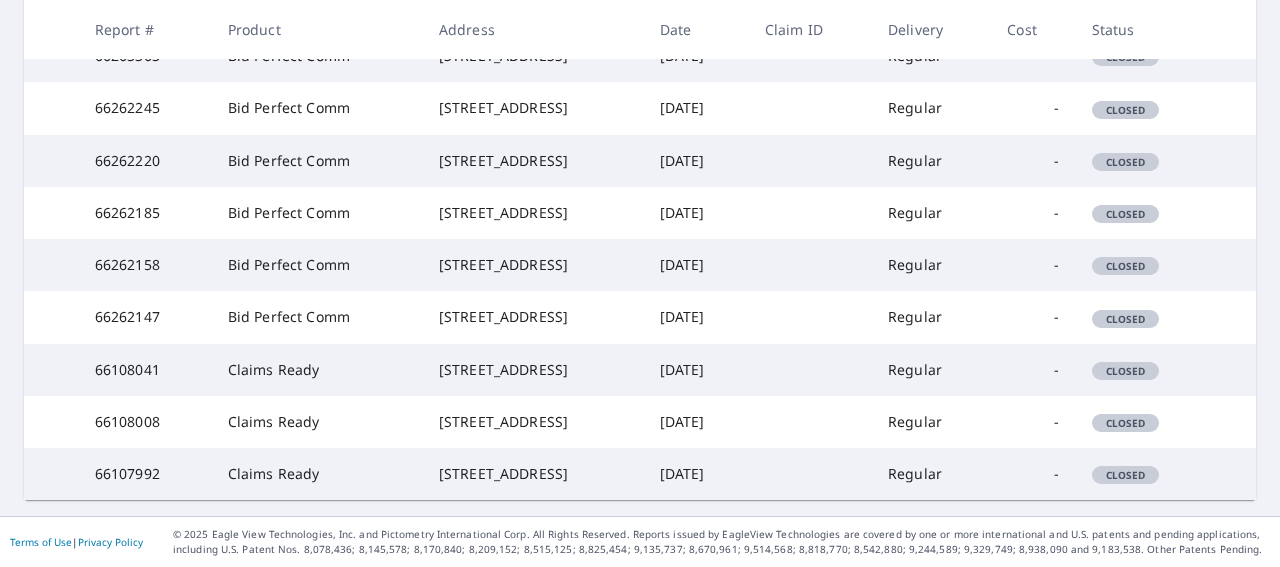 scroll, scrollTop: 491, scrollLeft: 0, axis: vertical 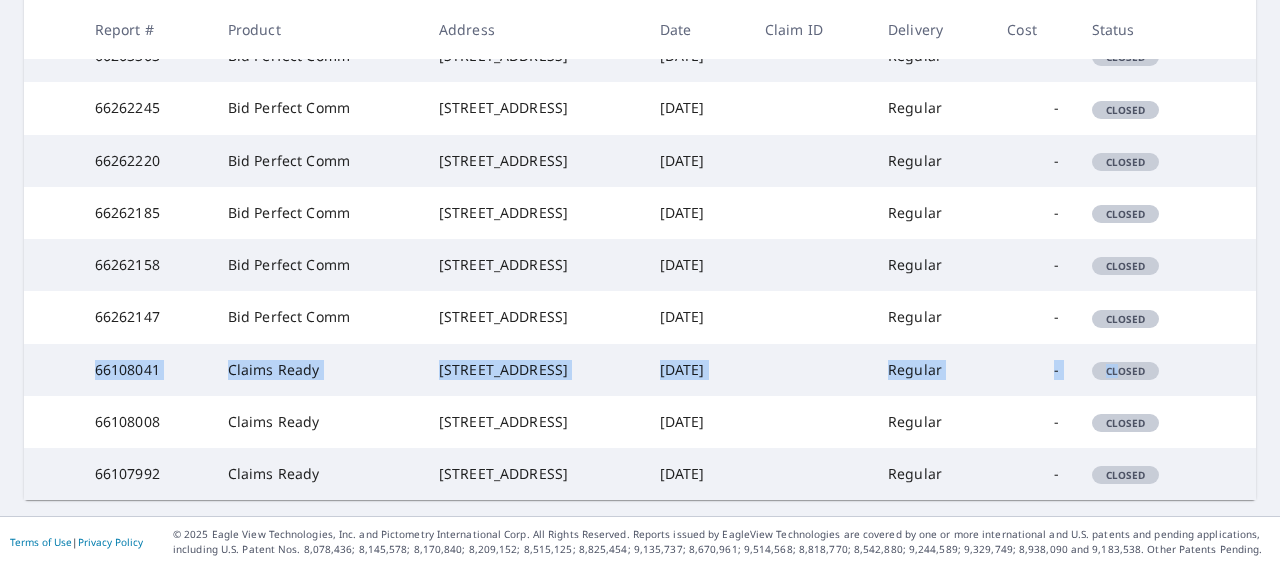 drag, startPoint x: 93, startPoint y: 420, endPoint x: 1114, endPoint y: 427, distance: 1021.024 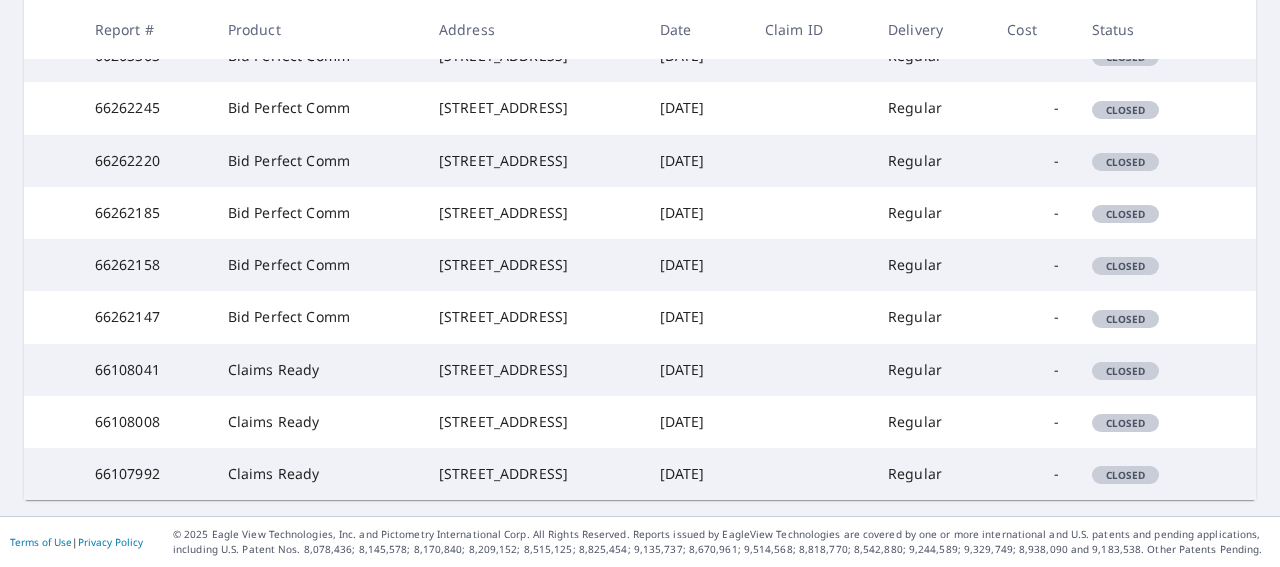 click on "Closed" at bounding box center (1126, 371) 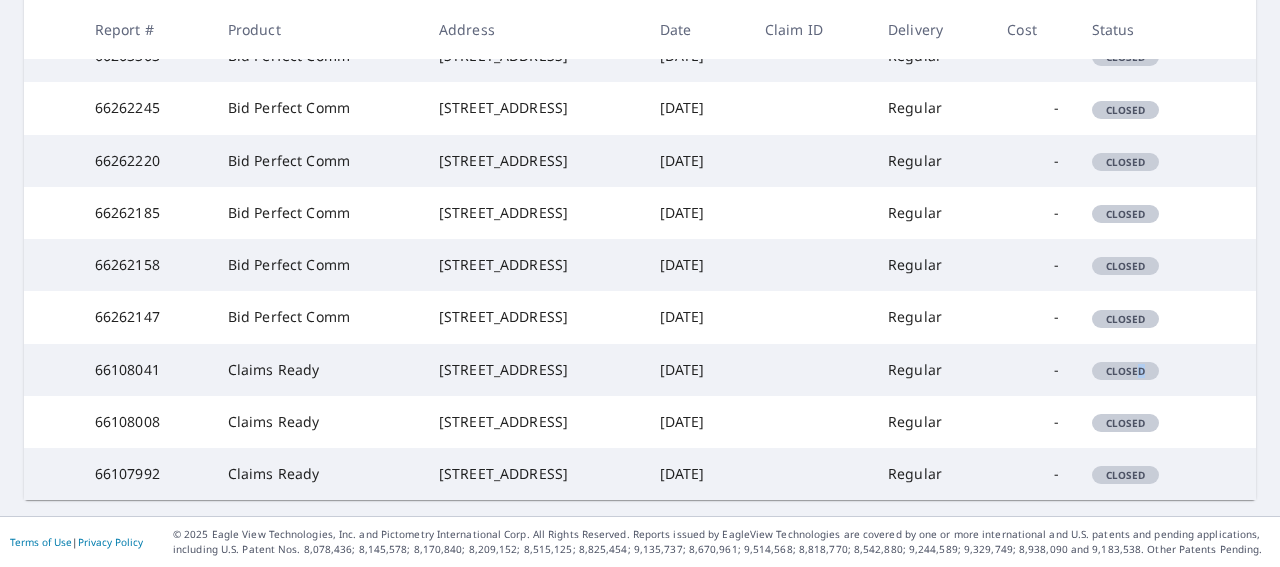 drag, startPoint x: 1134, startPoint y: 419, endPoint x: 1122, endPoint y: 419, distance: 12 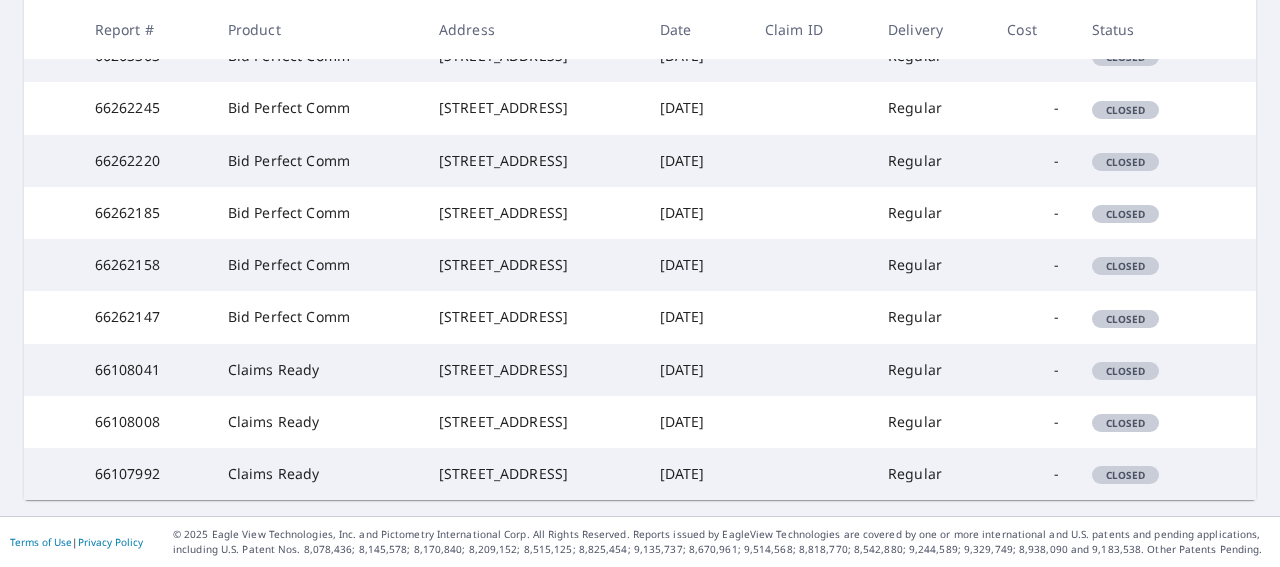 click on "-" at bounding box center (1033, 370) 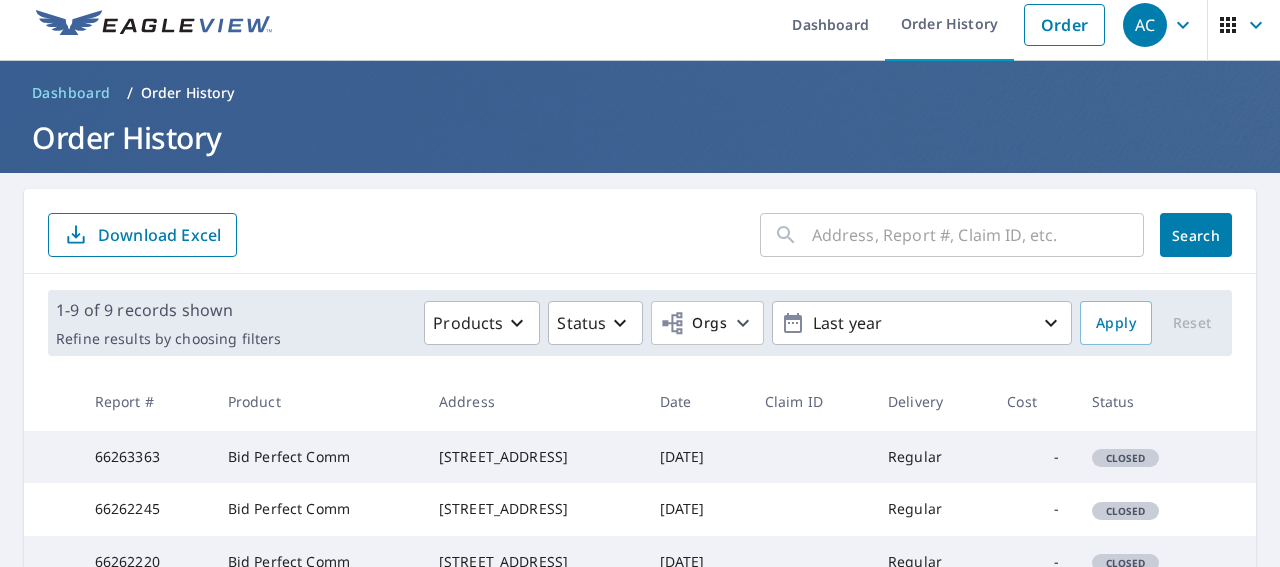 scroll, scrollTop: 0, scrollLeft: 0, axis: both 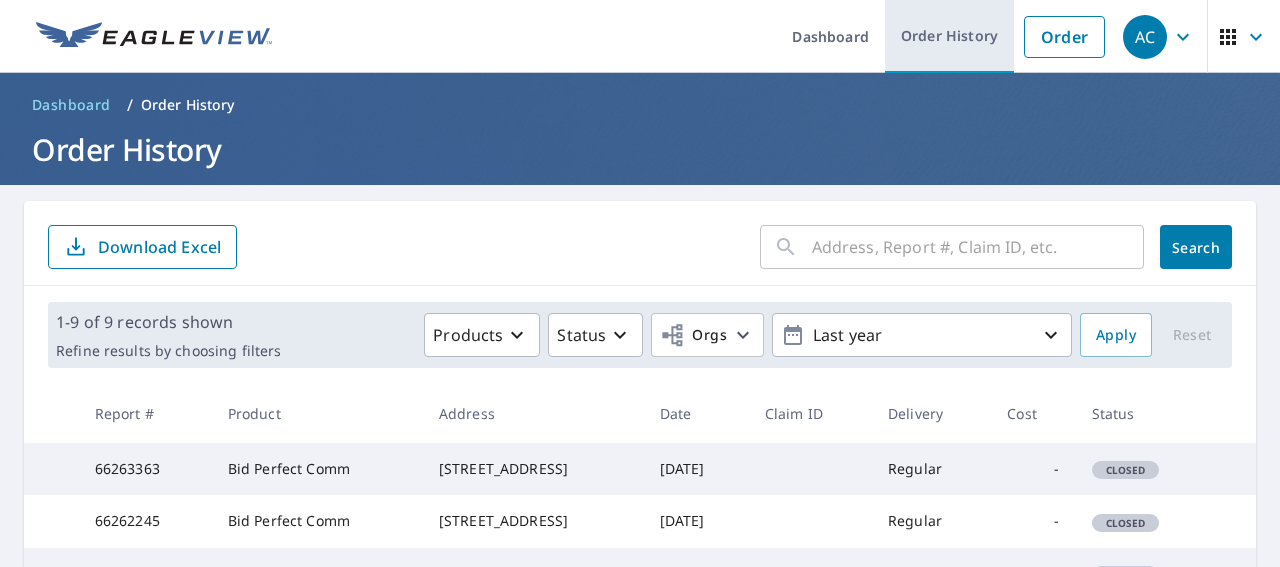 click on "Order History" at bounding box center [949, 36] 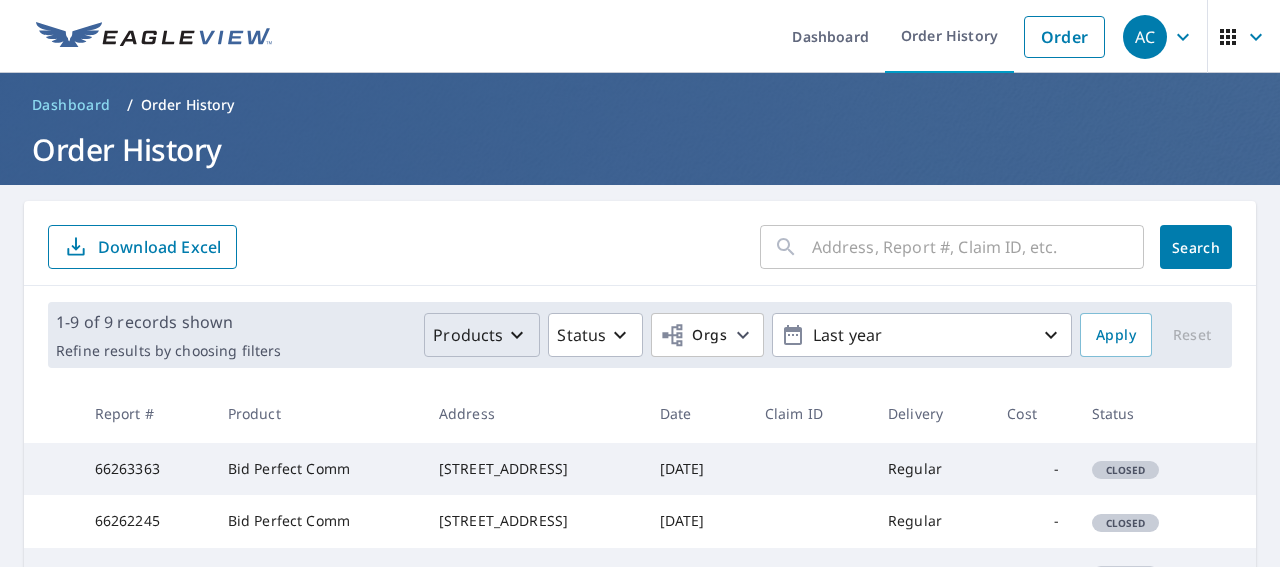 click 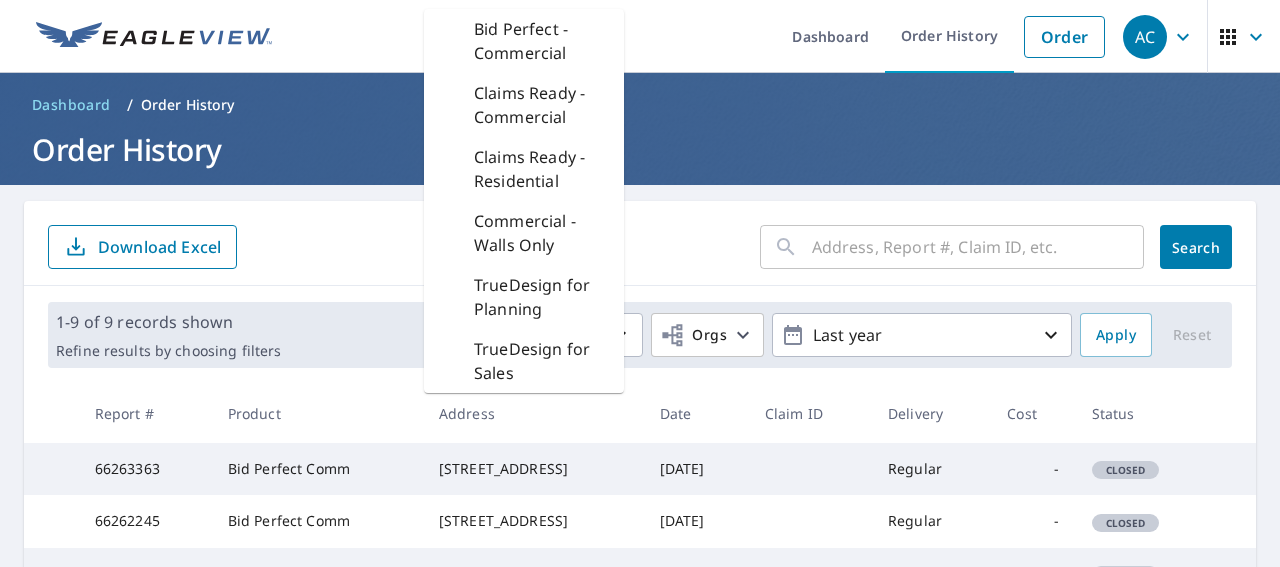 click on "Claims Ready - Commercial" at bounding box center (541, 105) 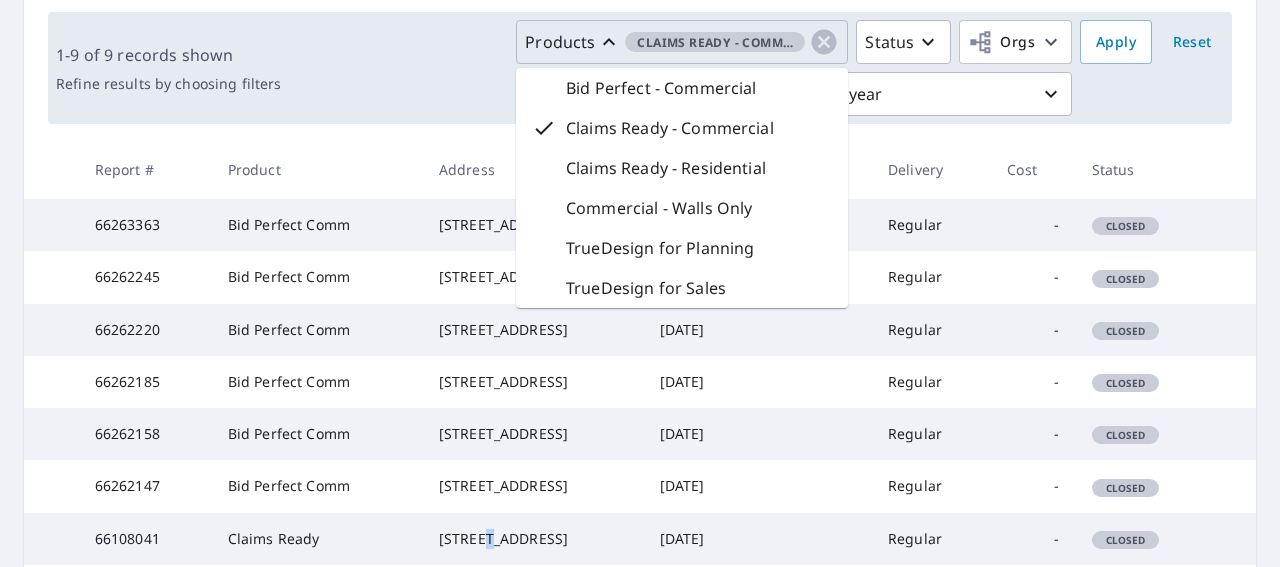 scroll, scrollTop: 300, scrollLeft: 0, axis: vertical 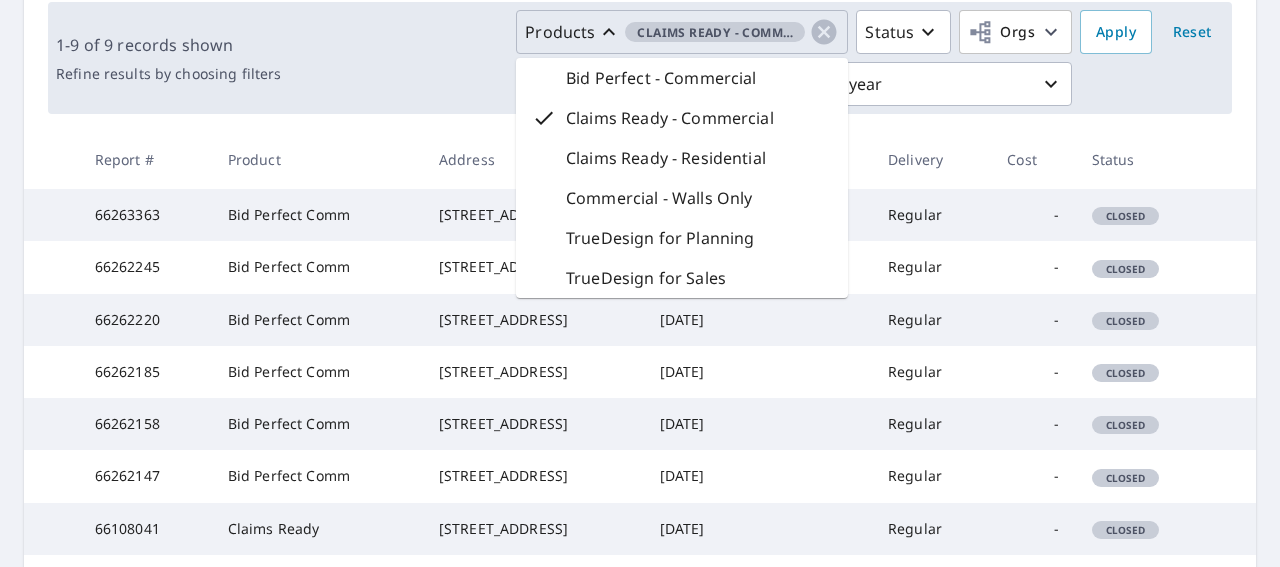 click on "Products Claims Ready - Commercial Bid Perfect - Commercial Claims Ready - Commercial Claims Ready - Residential Commercial - Walls Only TrueDesign for Planning TrueDesign for Sales Status Orgs Last year" at bounding box center (680, 58) 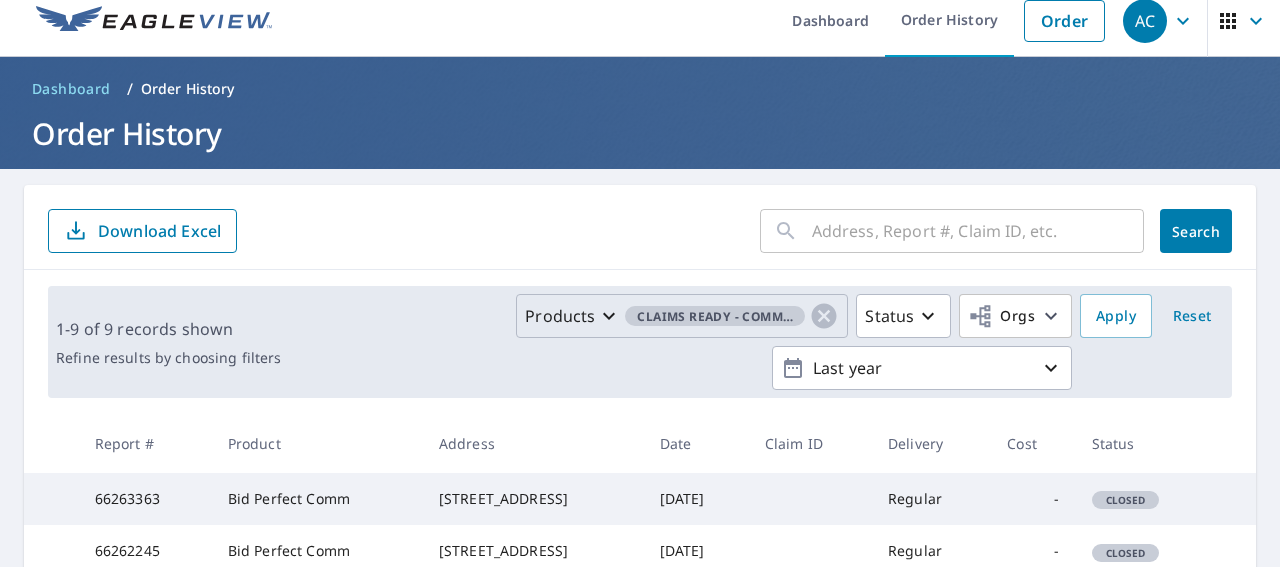 scroll, scrollTop: 0, scrollLeft: 0, axis: both 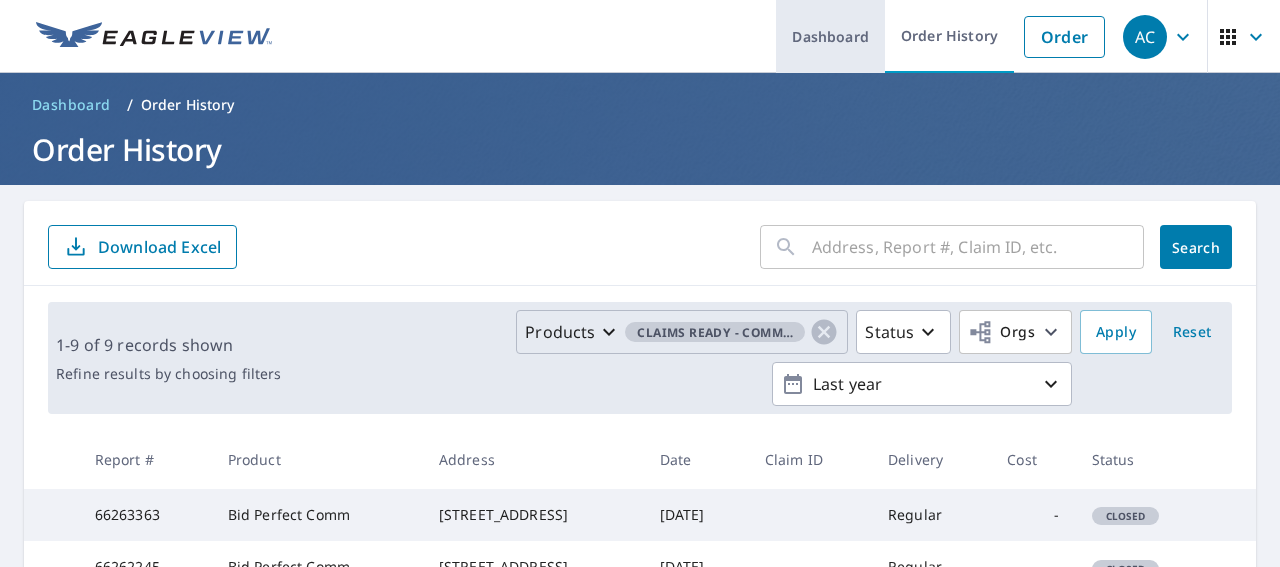 click on "Dashboard" at bounding box center (830, 36) 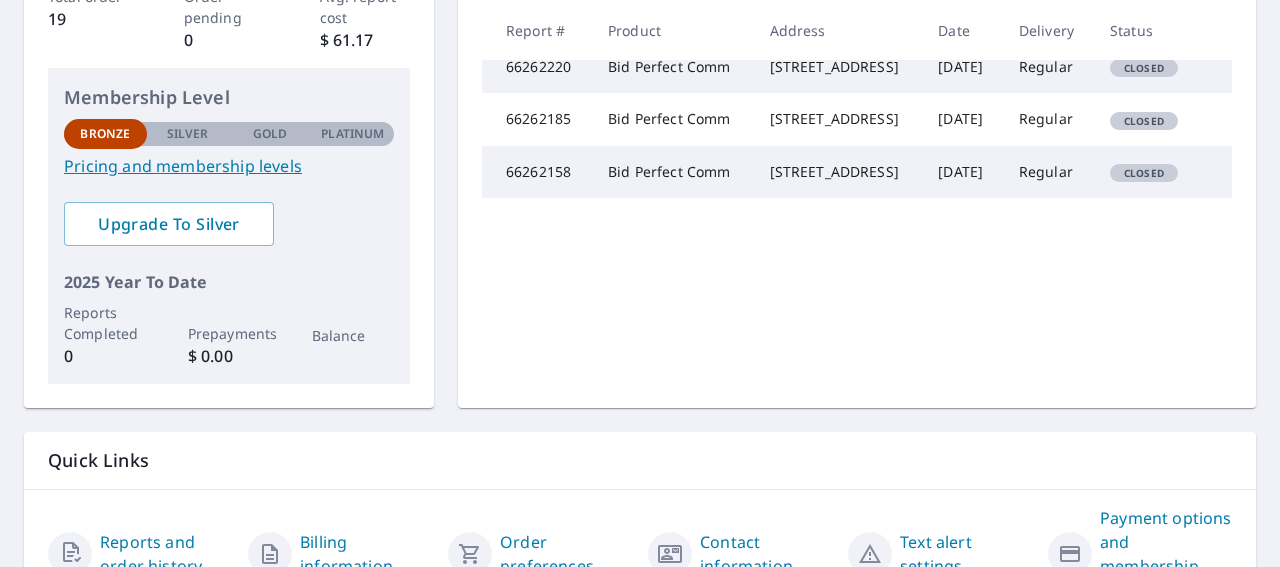 scroll, scrollTop: 517, scrollLeft: 0, axis: vertical 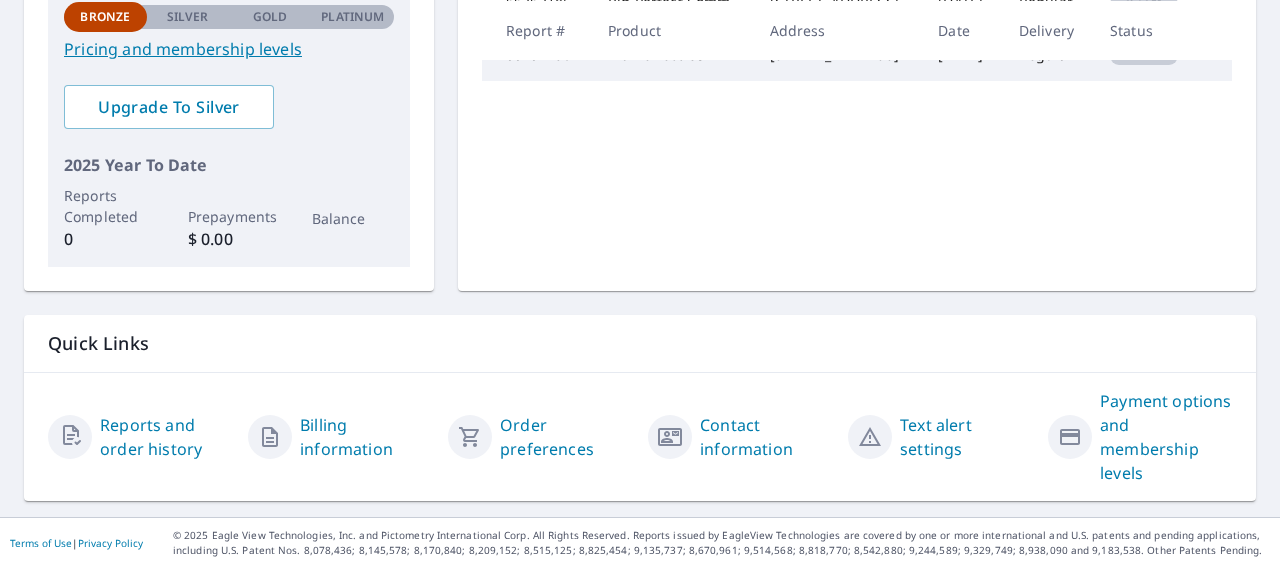 click on "Reports and order history" at bounding box center [166, 437] 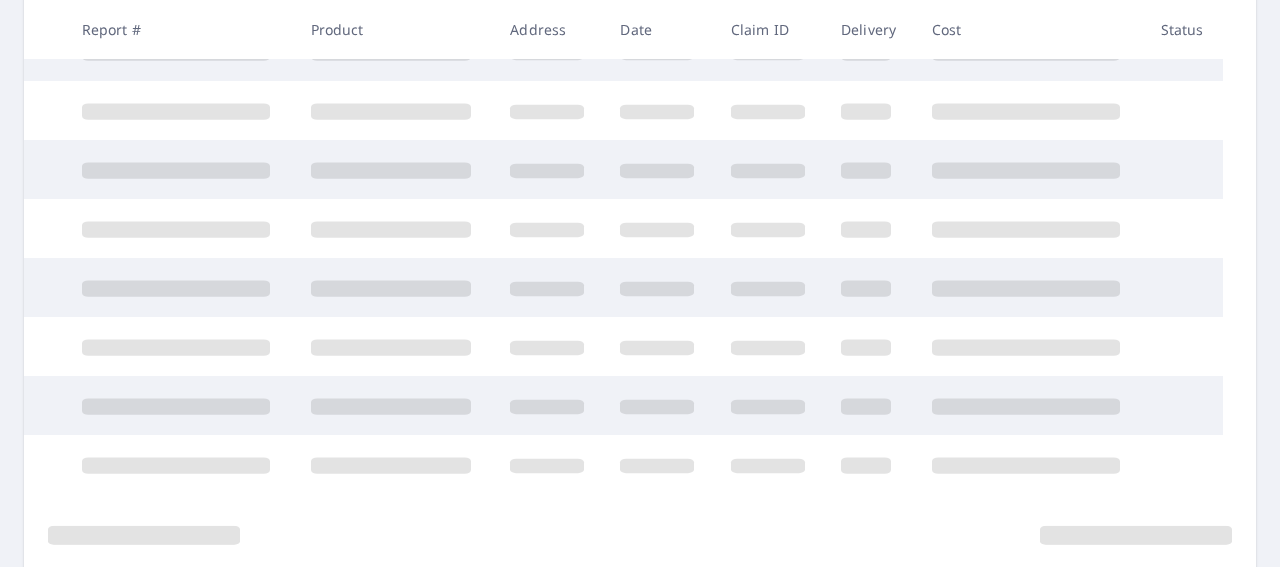 scroll, scrollTop: 517, scrollLeft: 0, axis: vertical 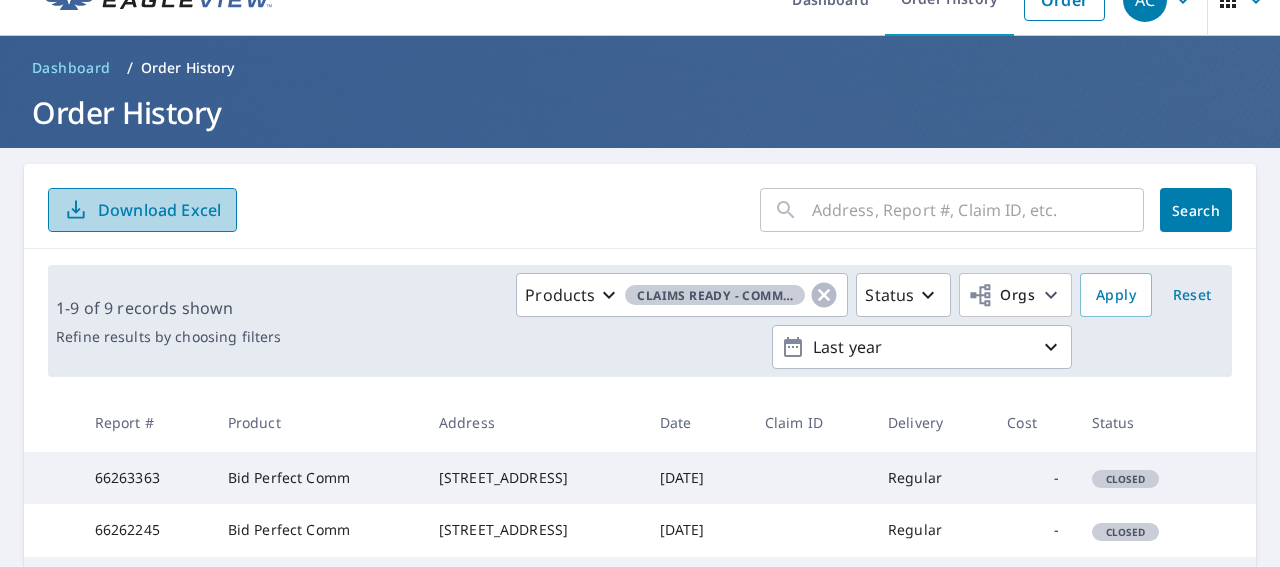 click on "Download Excel" at bounding box center [159, 210] 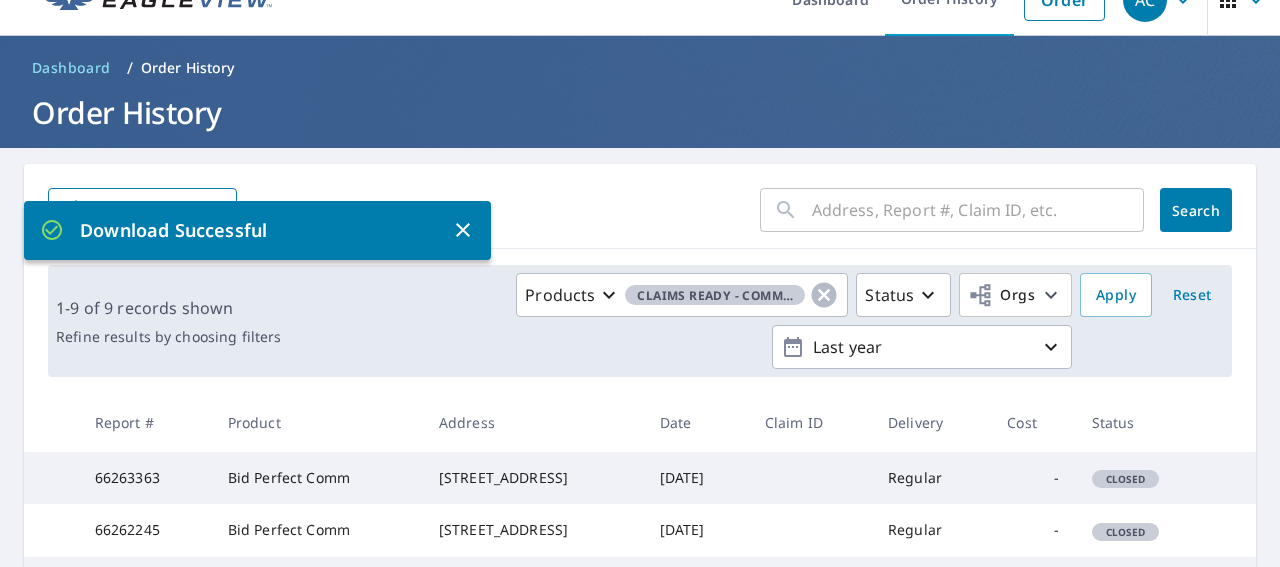 click 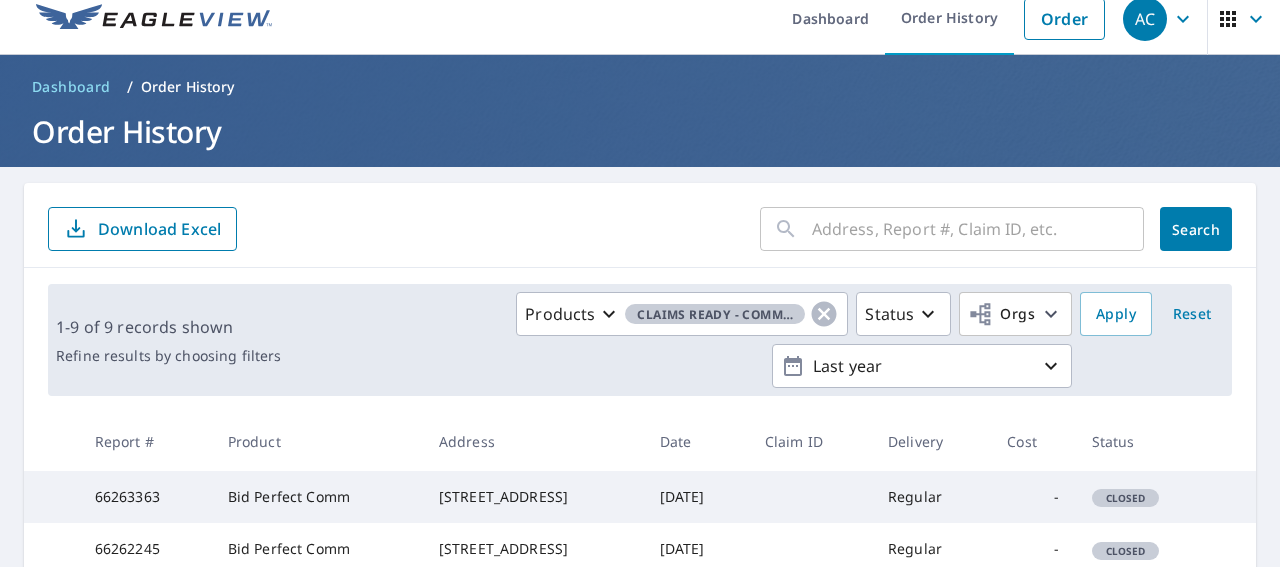 scroll, scrollTop: 0, scrollLeft: 0, axis: both 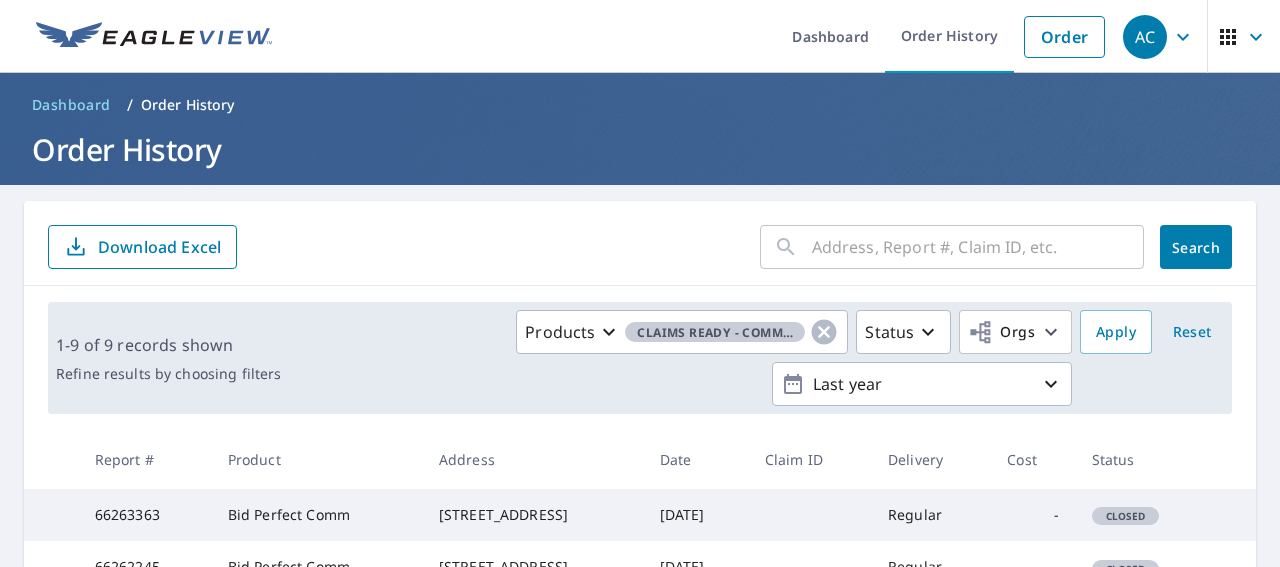click 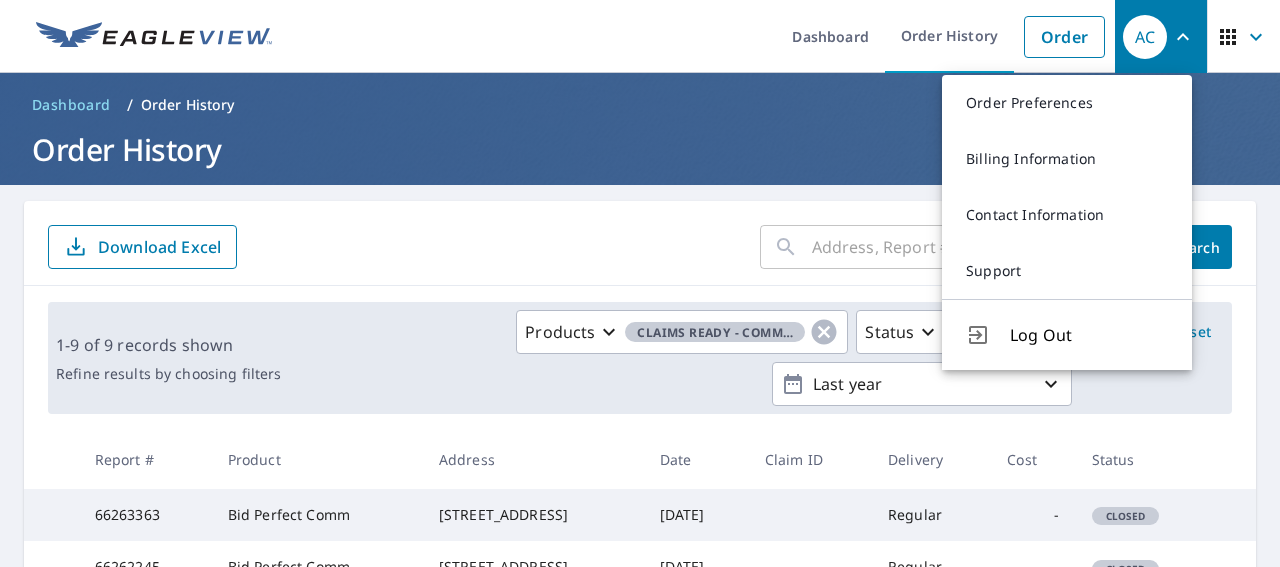 click on "Dashboard / Order History Order History" at bounding box center (640, 129) 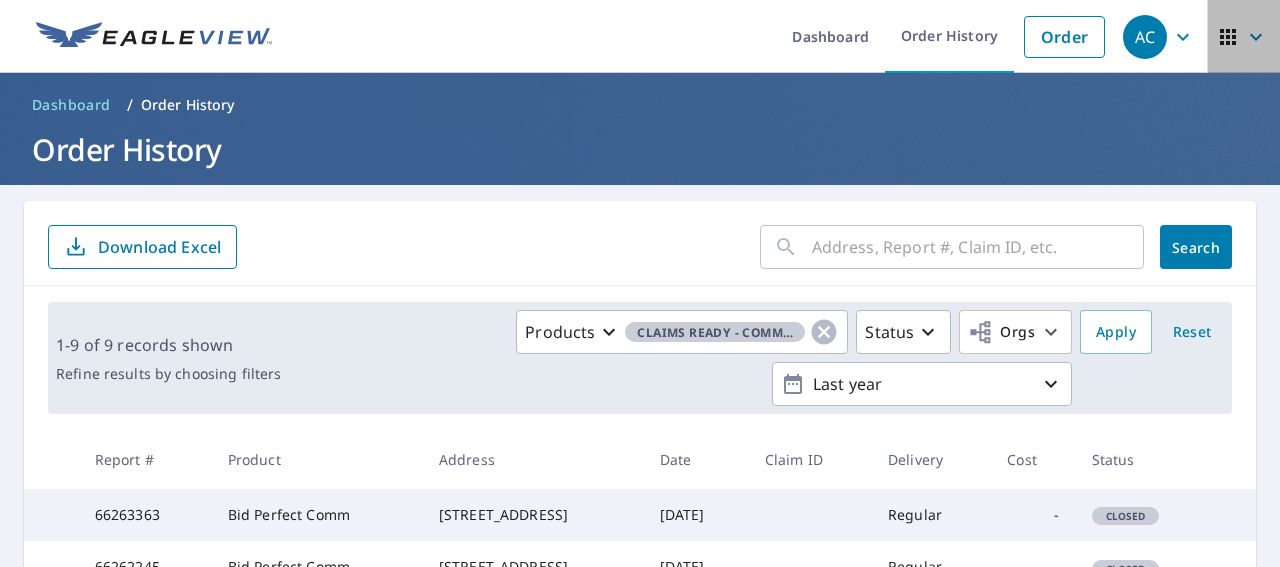 click 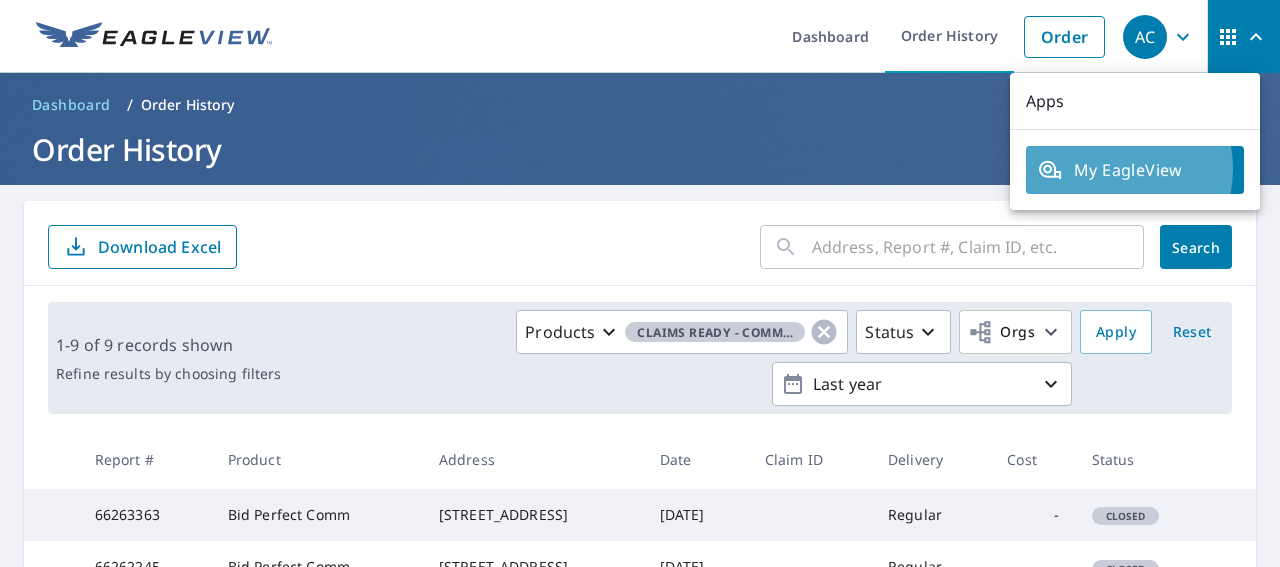 click on "My EagleView" at bounding box center [1135, 170] 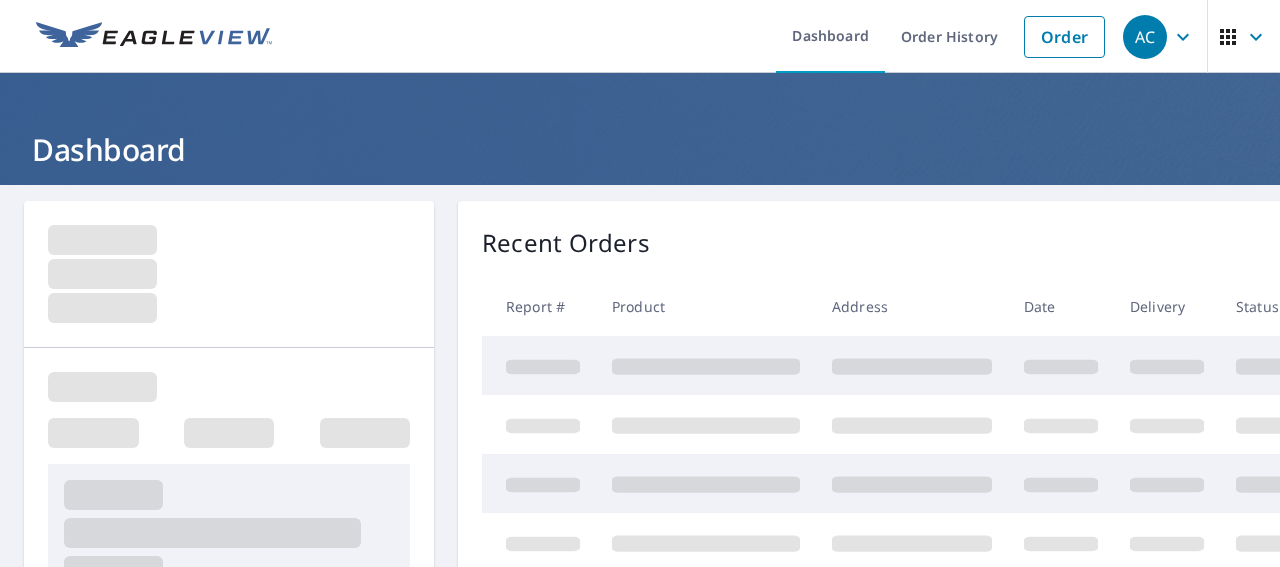 scroll, scrollTop: 0, scrollLeft: 0, axis: both 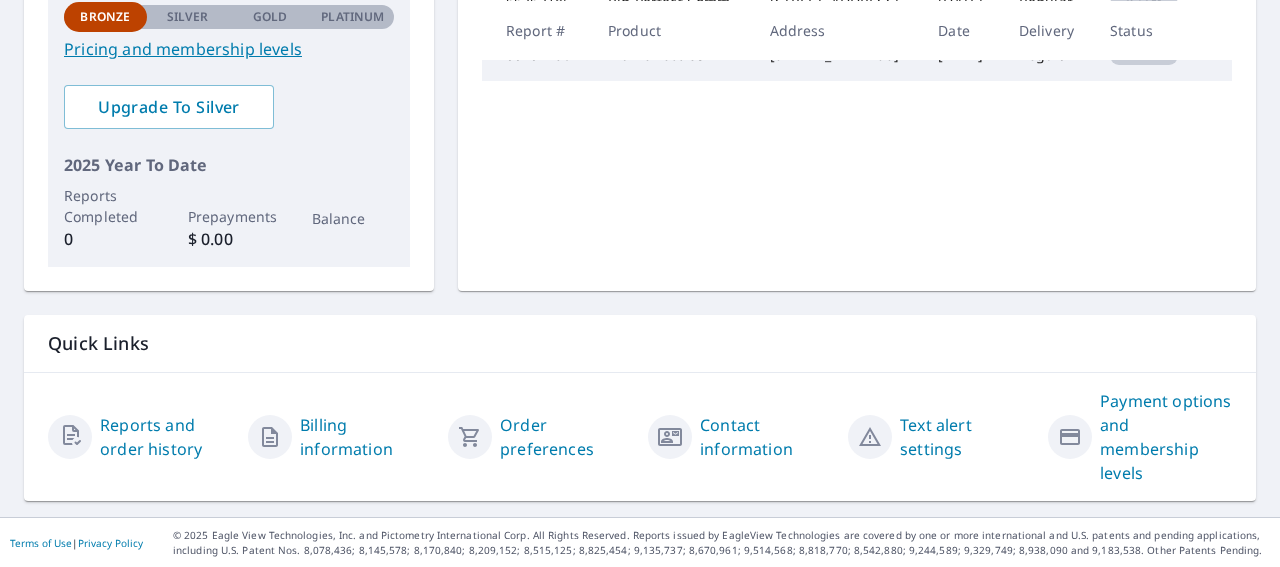 click on "Reports and order history" at bounding box center (166, 437) 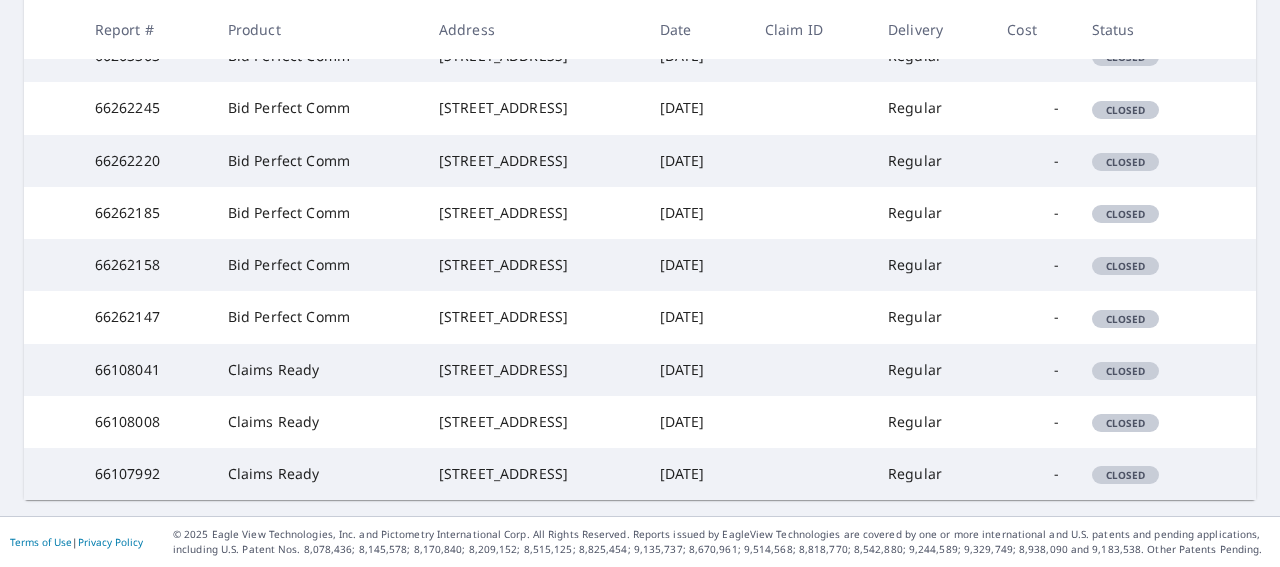 click on "66262147" at bounding box center (145, 317) 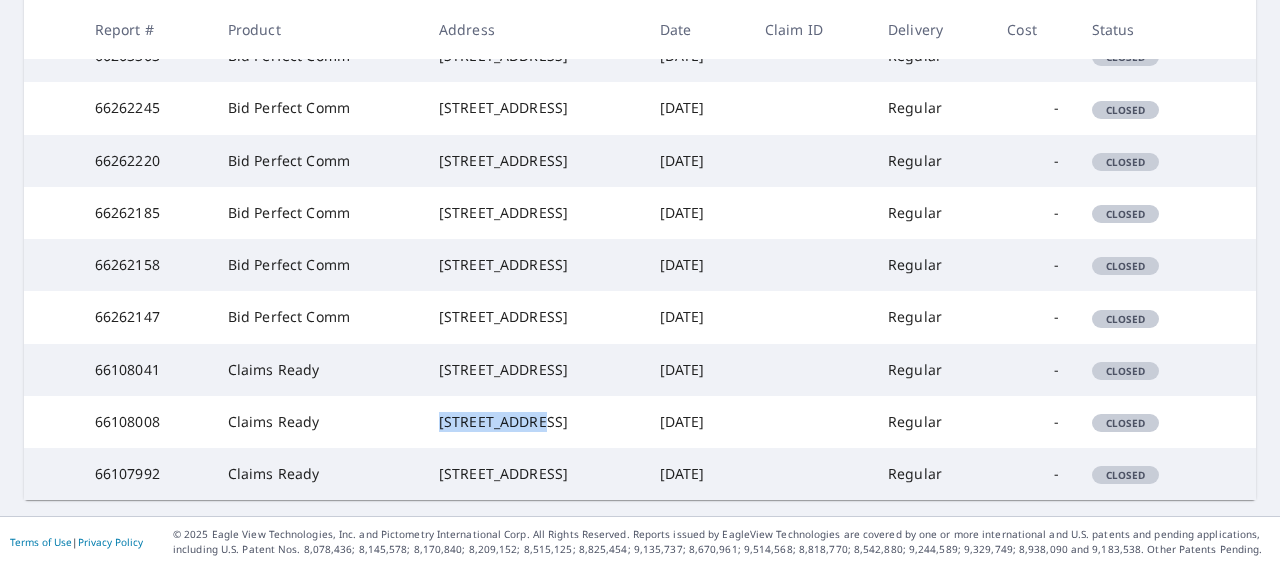 drag, startPoint x: 511, startPoint y: 381, endPoint x: 436, endPoint y: 379, distance: 75.026665 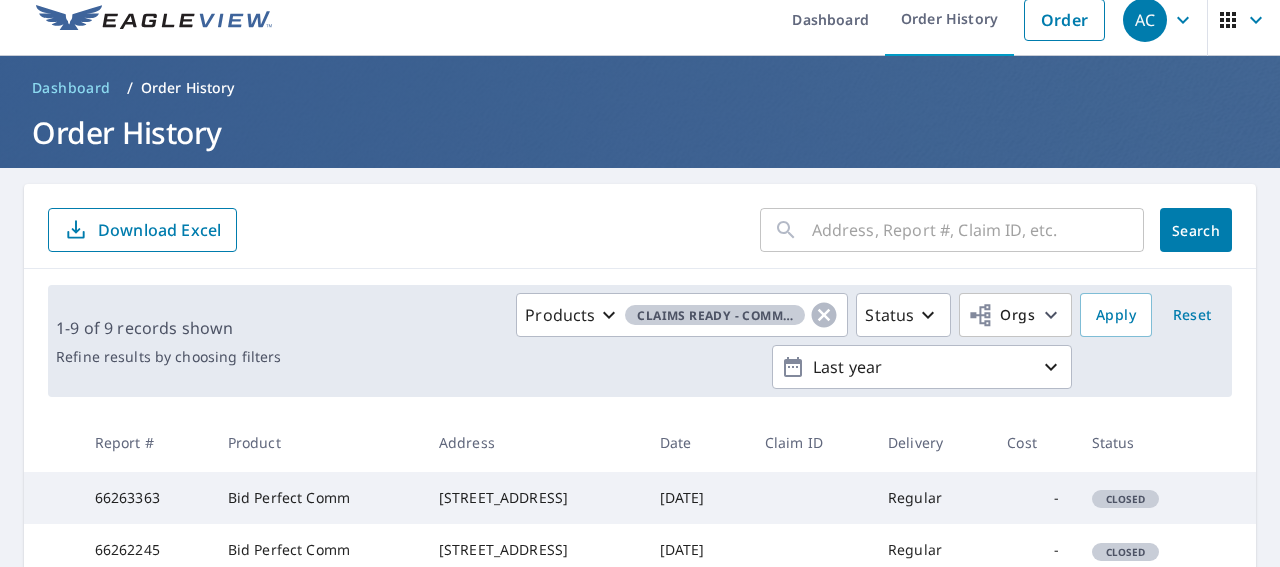 scroll, scrollTop: 0, scrollLeft: 0, axis: both 